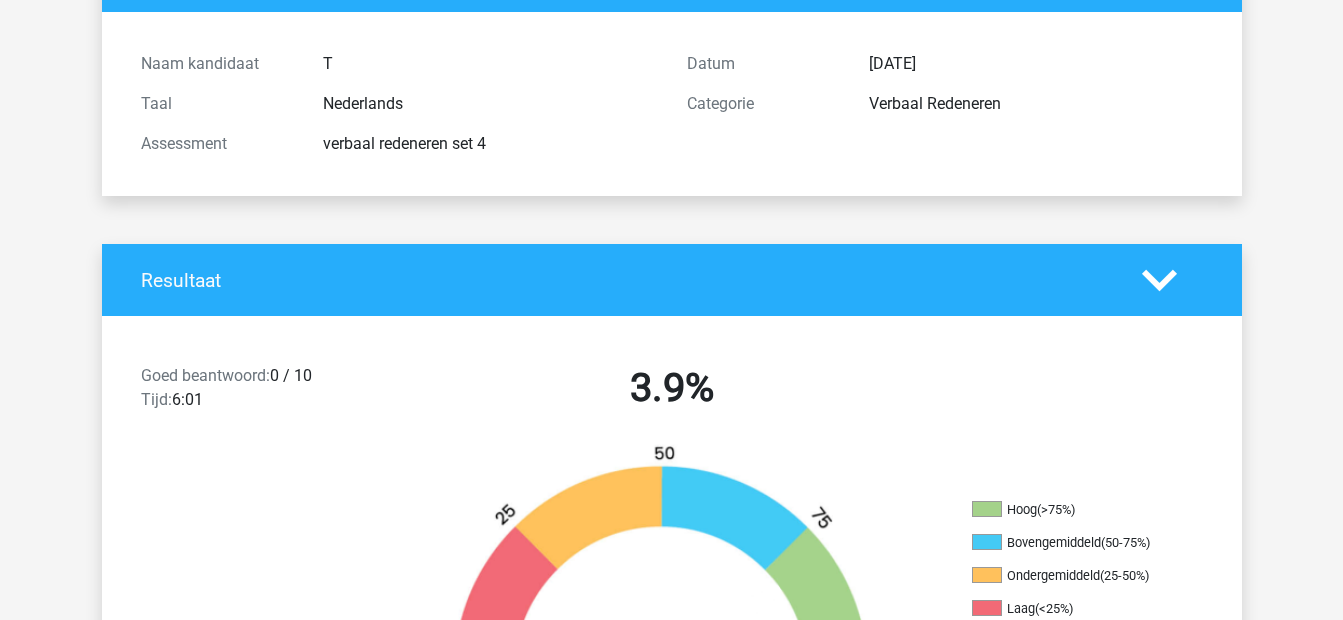 scroll, scrollTop: 0, scrollLeft: 0, axis: both 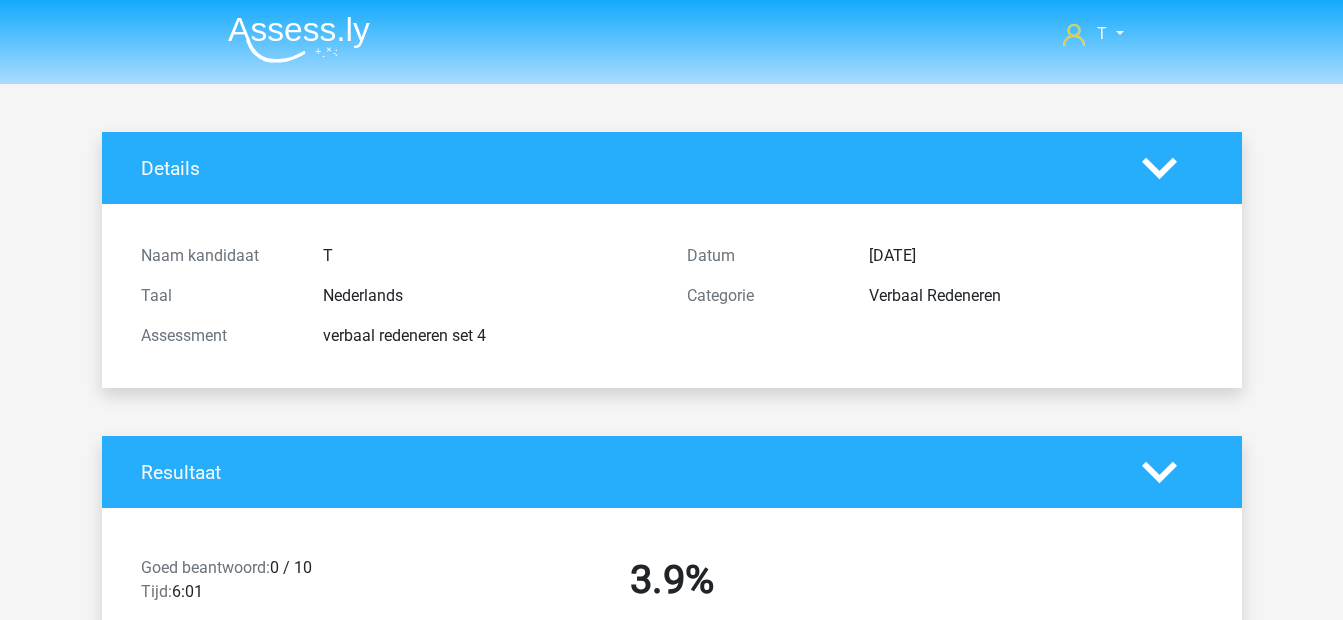 drag, startPoint x: 289, startPoint y: 36, endPoint x: 525, endPoint y: 236, distance: 309.3477 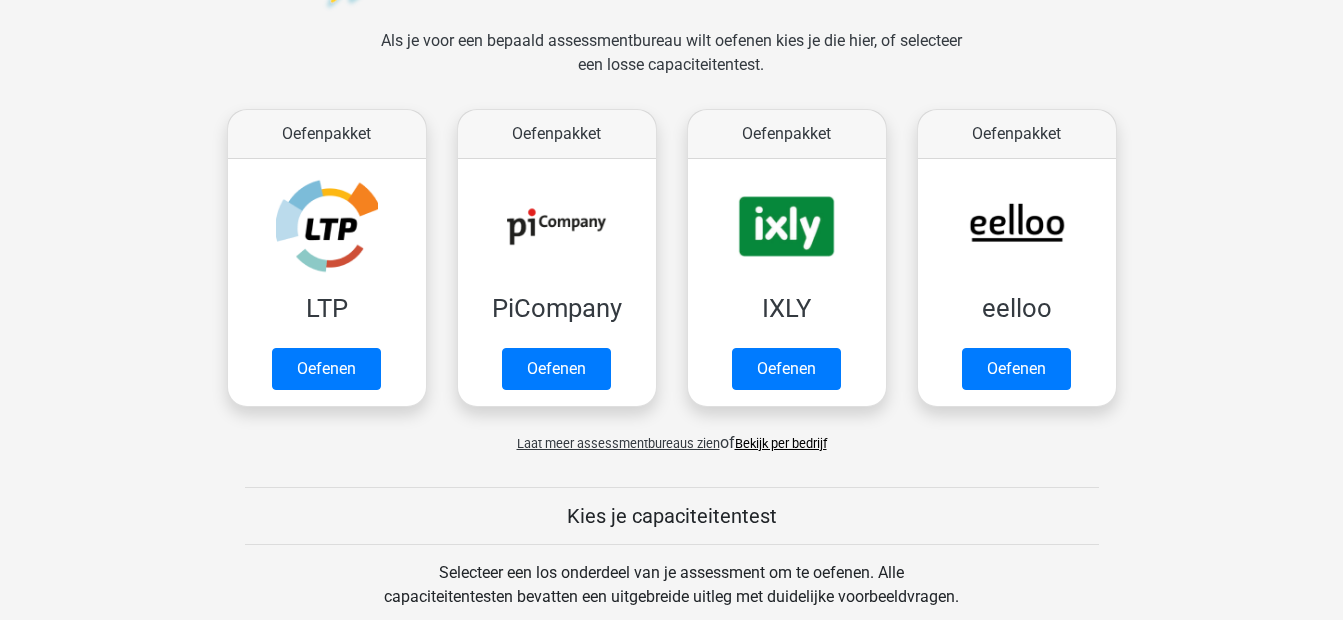 scroll, scrollTop: 267, scrollLeft: 0, axis: vertical 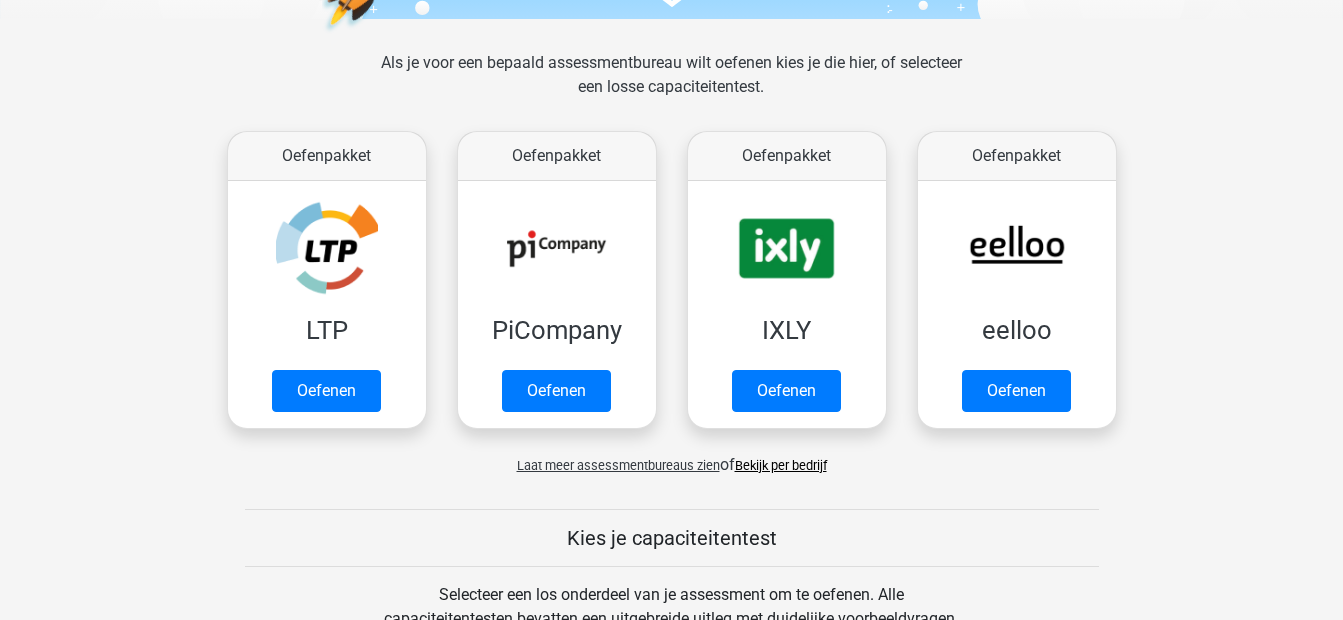 click on "Laat meer assessmentbureaus zien" at bounding box center (618, 465) 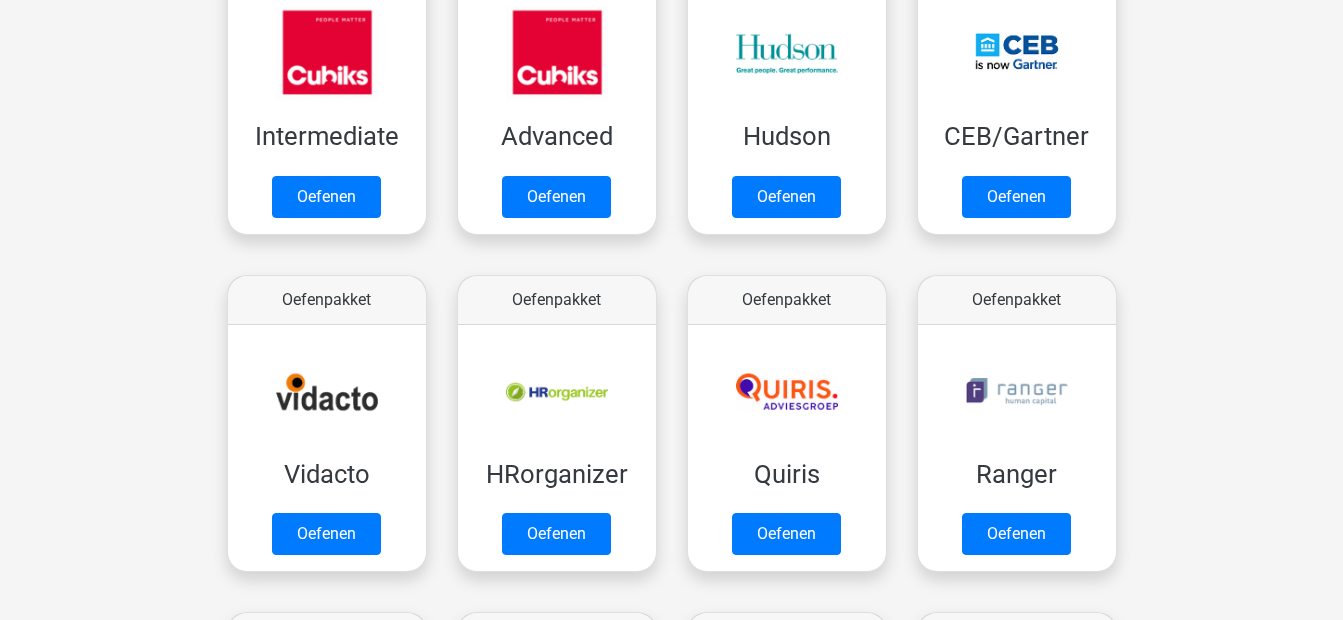 scroll, scrollTop: 800, scrollLeft: 0, axis: vertical 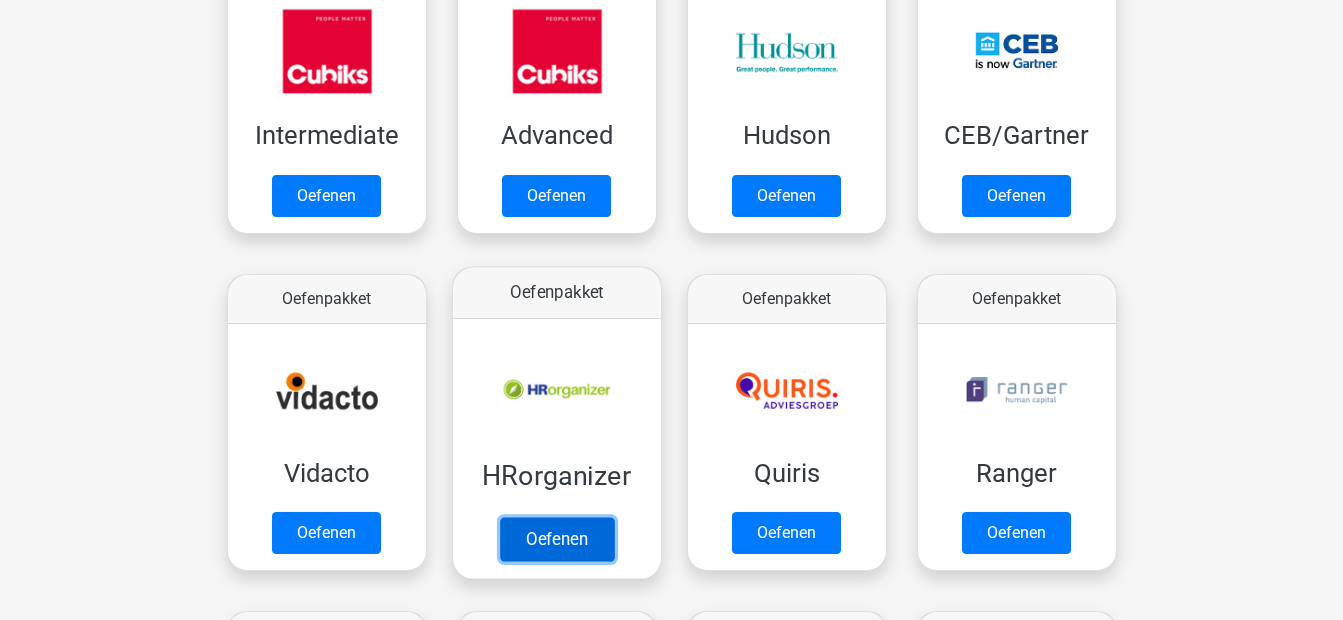 click on "Oefenen" at bounding box center [556, 539] 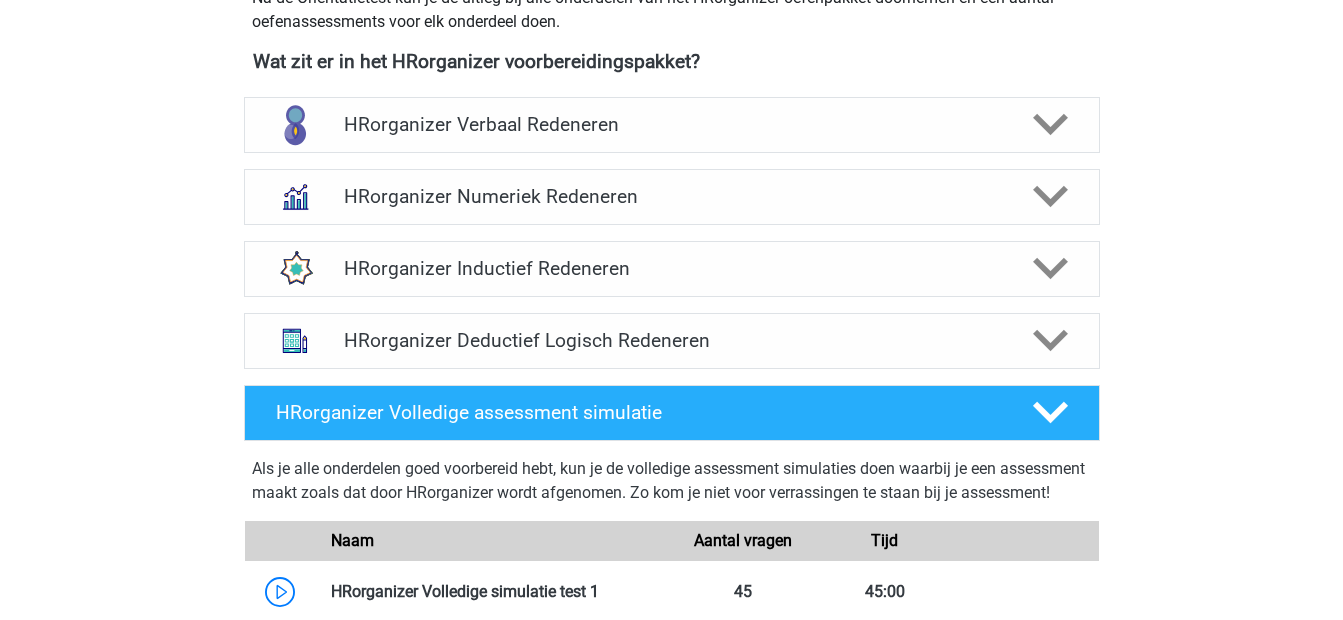 scroll, scrollTop: 667, scrollLeft: 0, axis: vertical 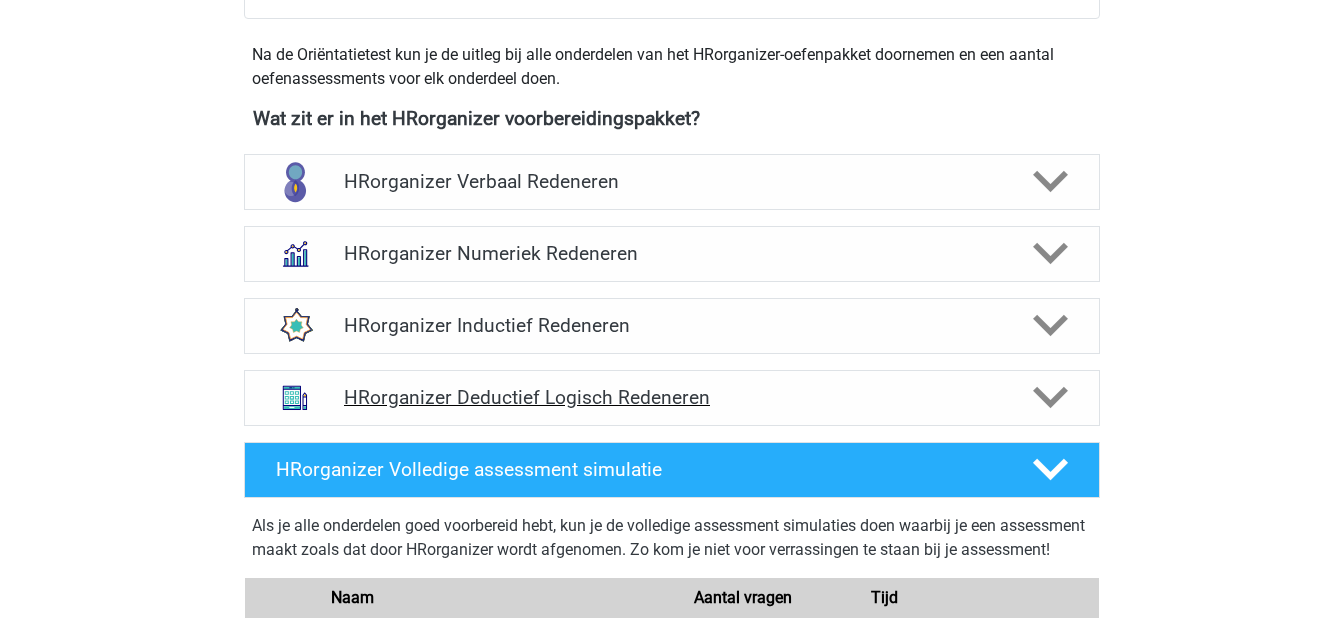 click 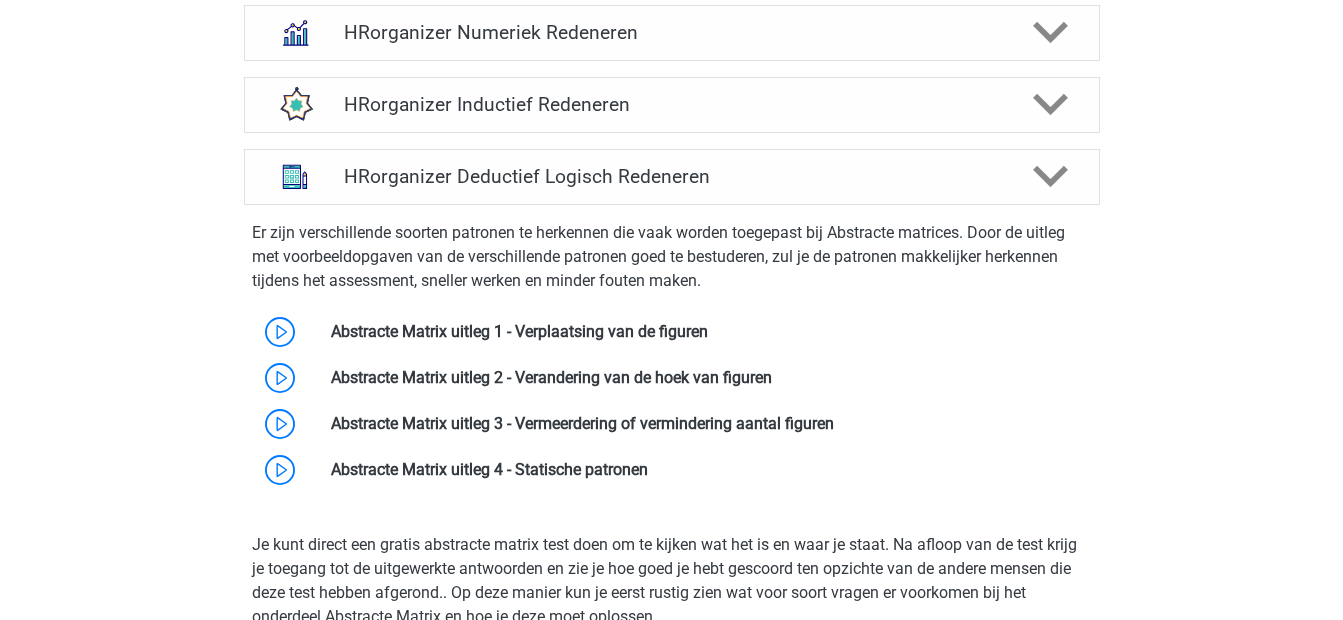 scroll, scrollTop: 933, scrollLeft: 0, axis: vertical 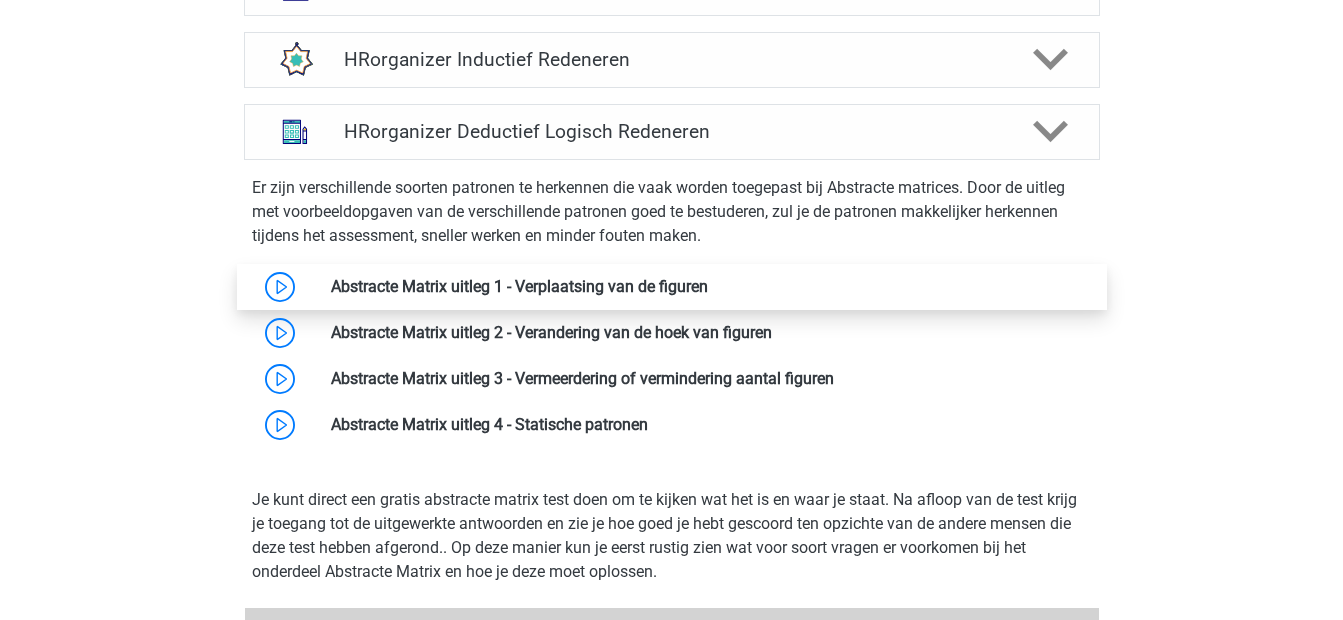click at bounding box center [708, 286] 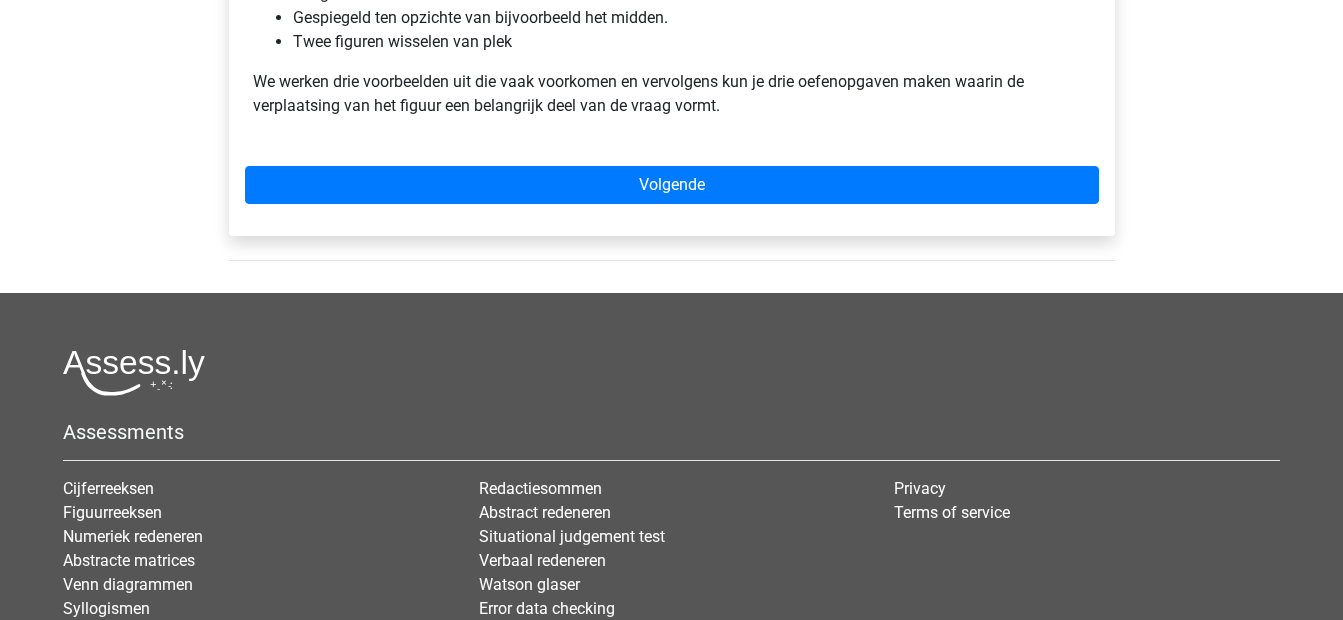 scroll, scrollTop: 1160, scrollLeft: 0, axis: vertical 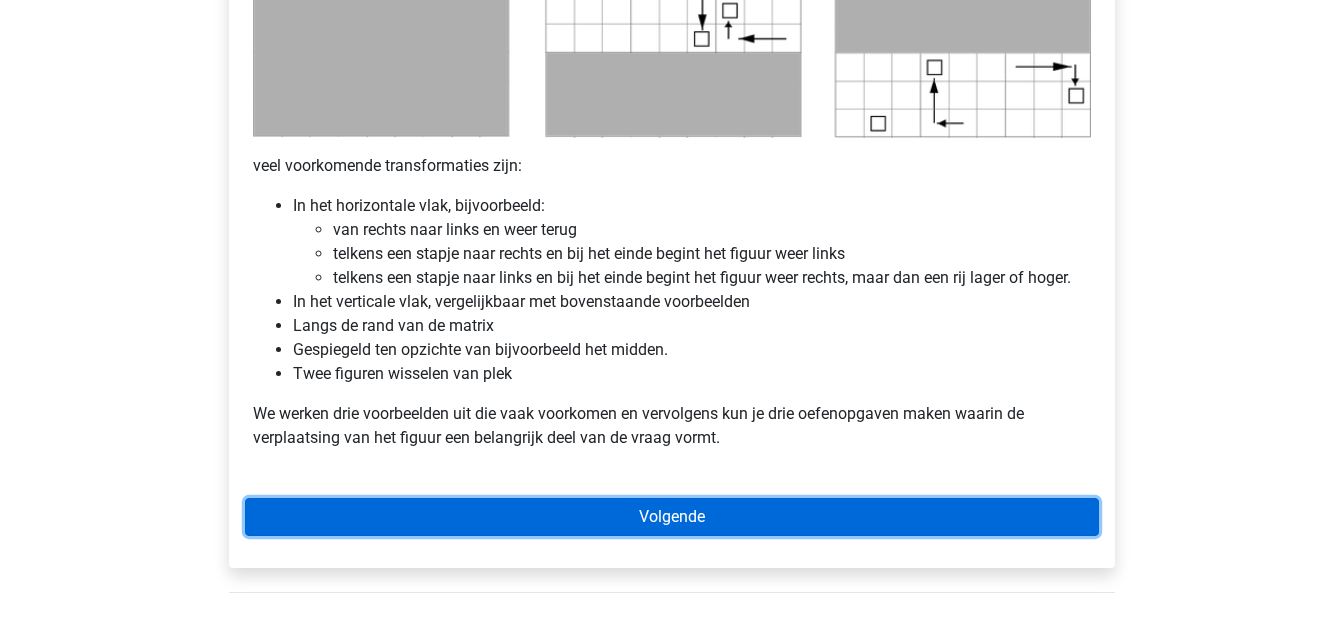 click on "Volgende" at bounding box center (672, 517) 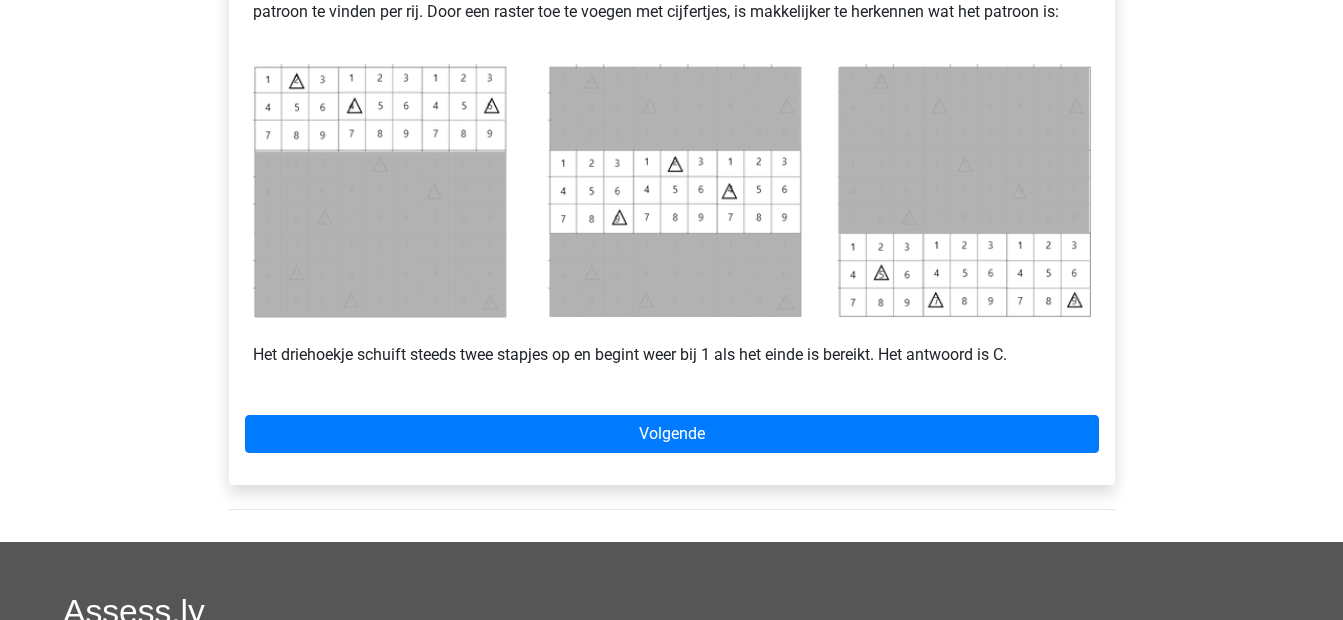 scroll, scrollTop: 1067, scrollLeft: 0, axis: vertical 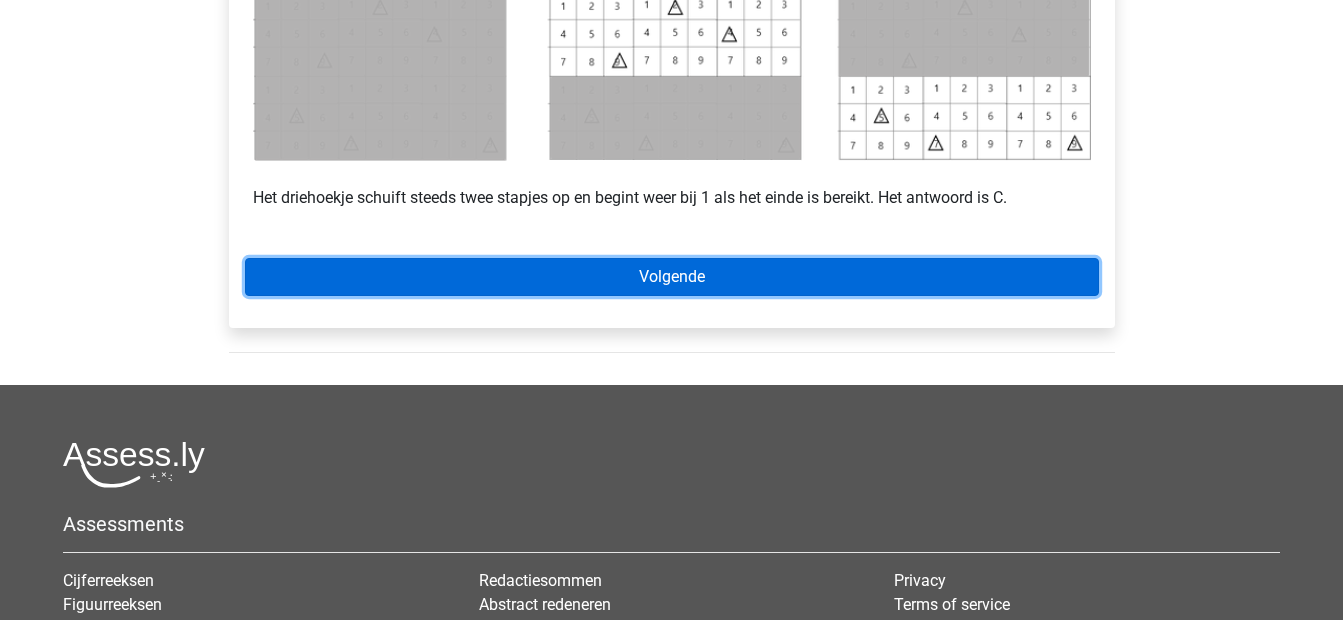 click on "Volgende" at bounding box center [672, 277] 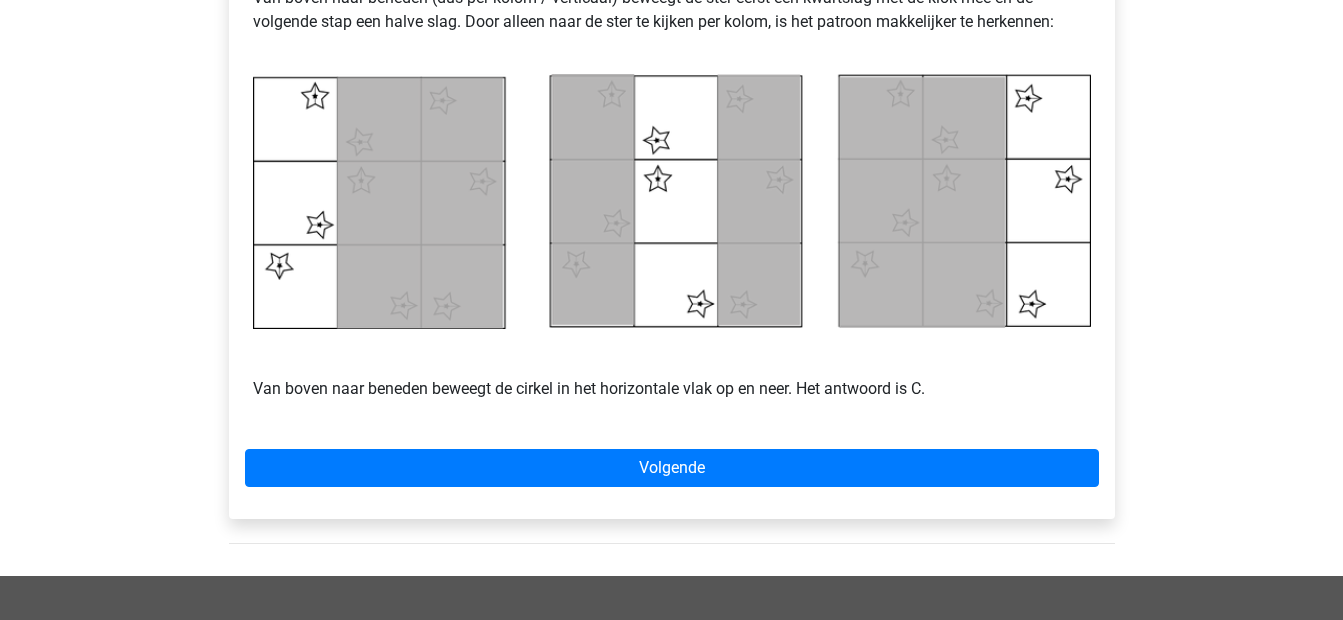 scroll, scrollTop: 933, scrollLeft: 0, axis: vertical 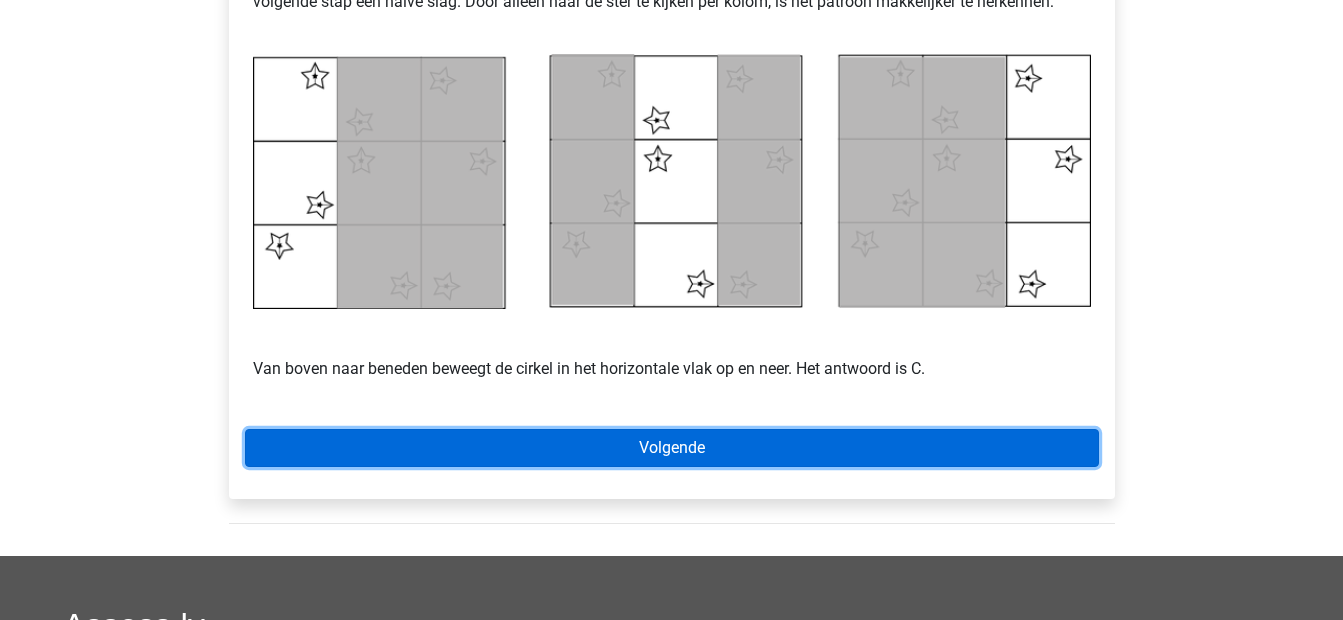 click on "Volgende" at bounding box center (672, 448) 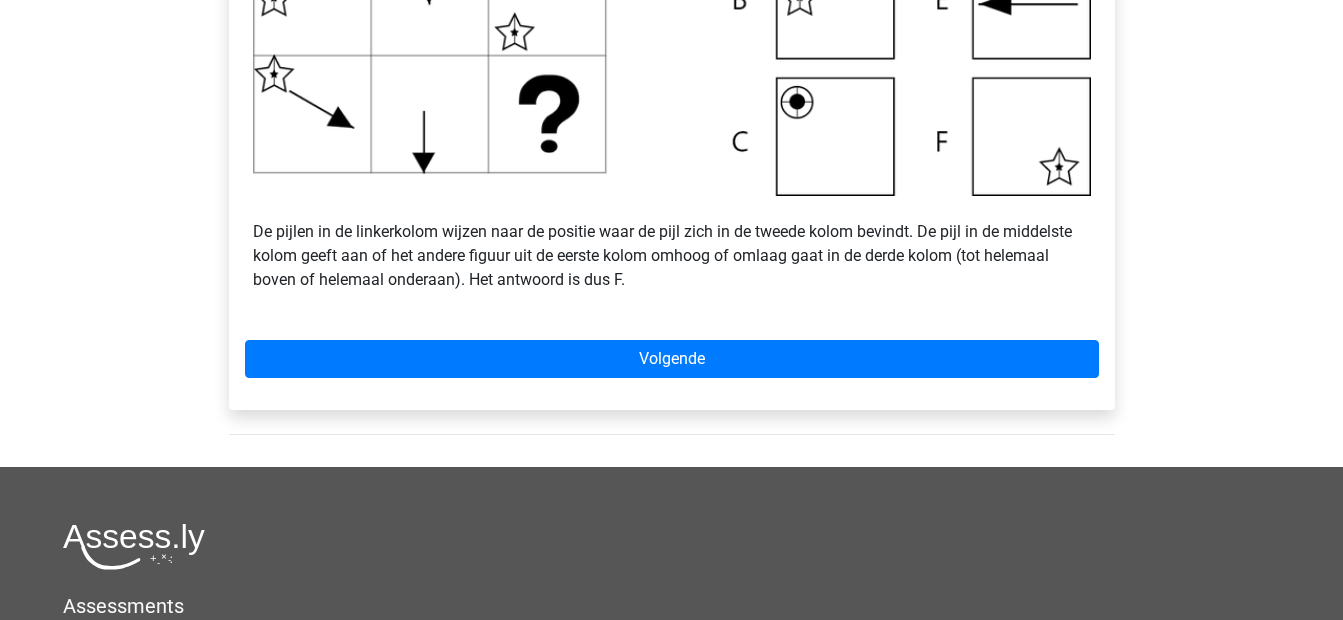 scroll, scrollTop: 933, scrollLeft: 0, axis: vertical 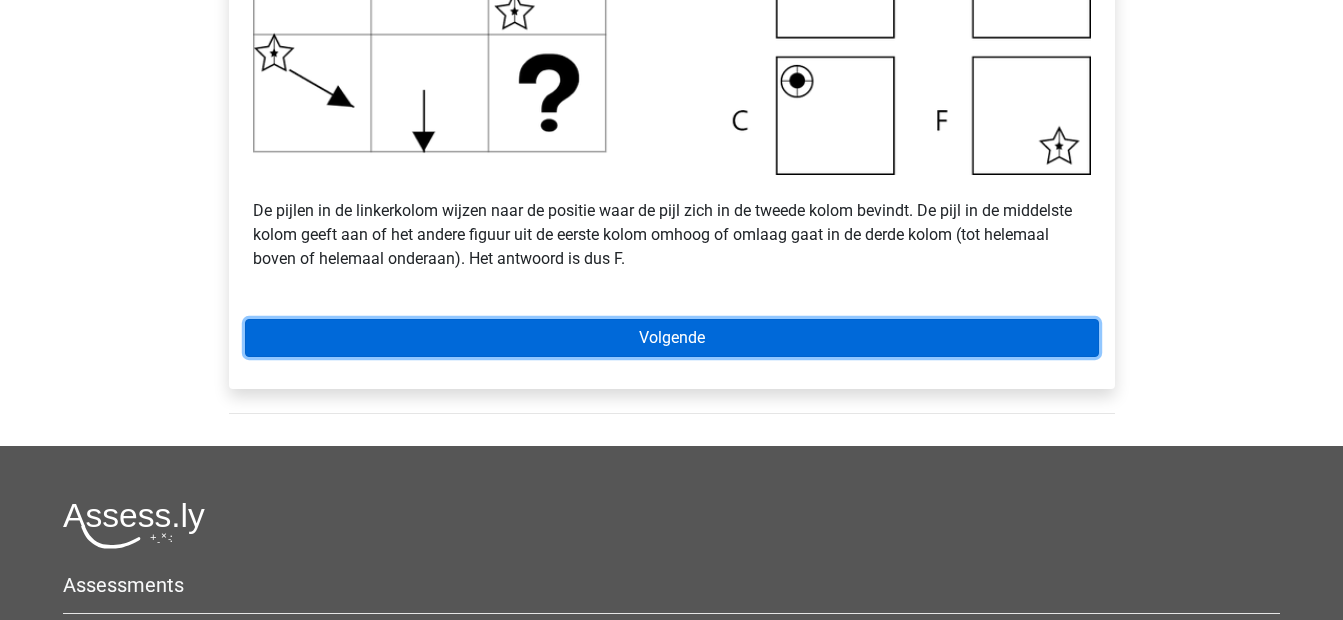 click on "Volgende" at bounding box center [672, 338] 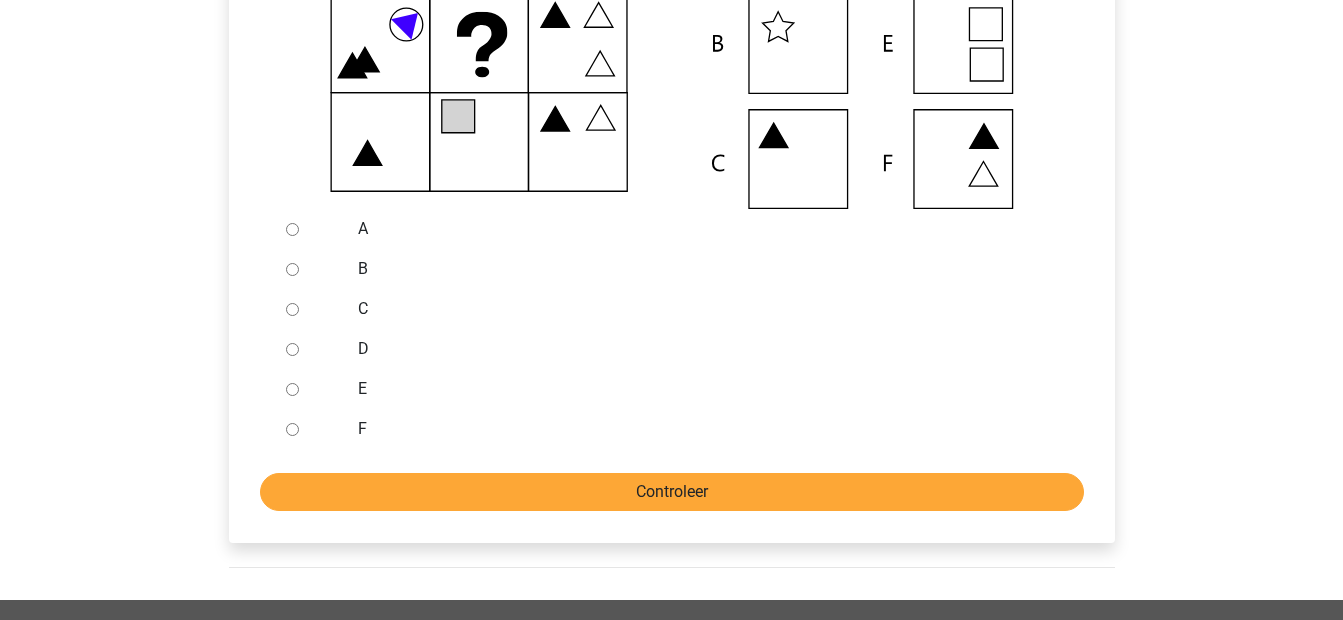 scroll, scrollTop: 533, scrollLeft: 0, axis: vertical 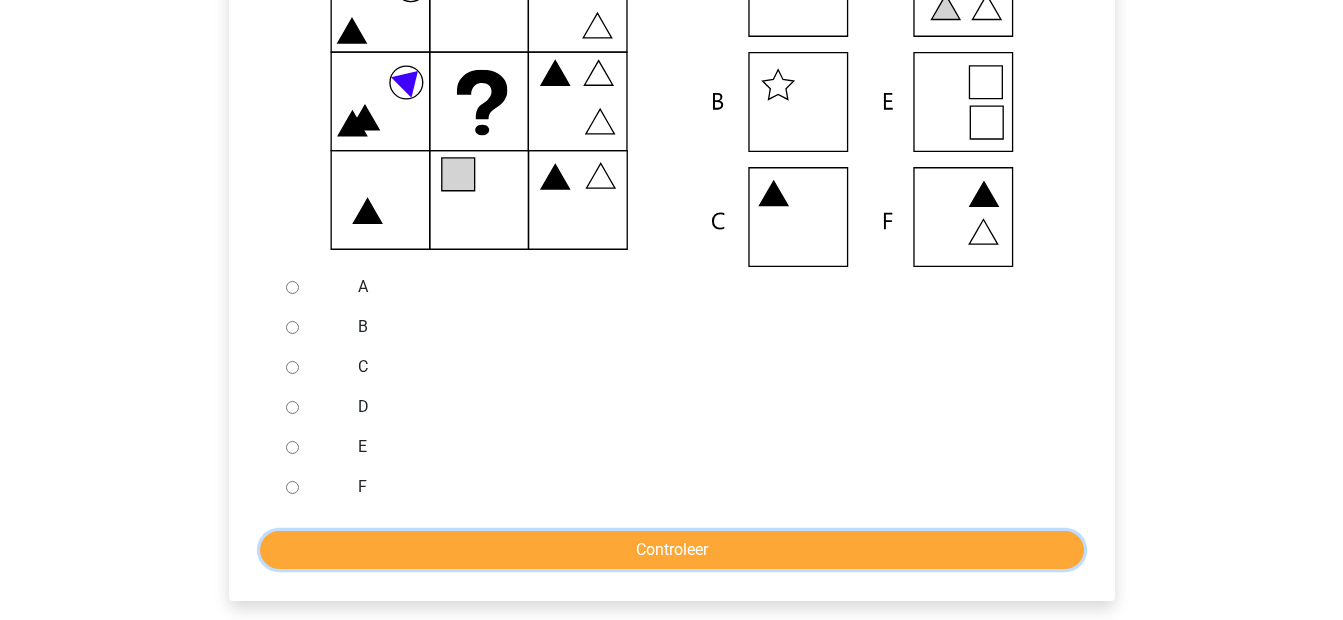 click on "Controleer" at bounding box center [672, 550] 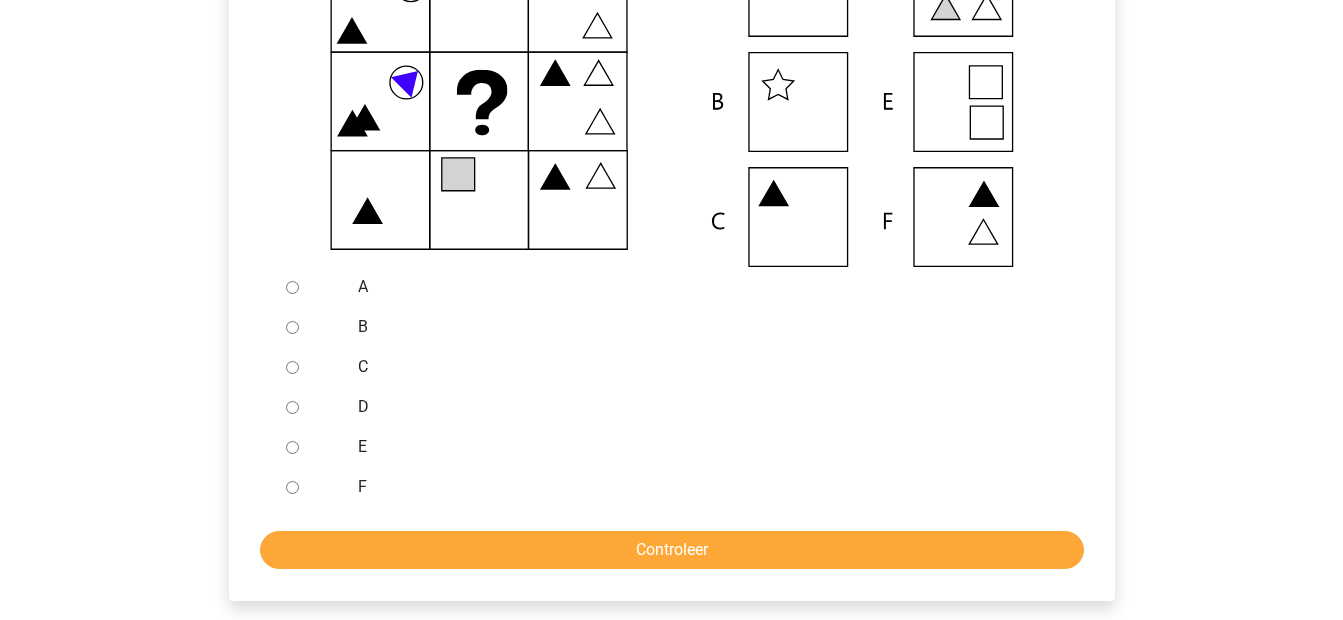 click on "C" at bounding box center [292, 367] 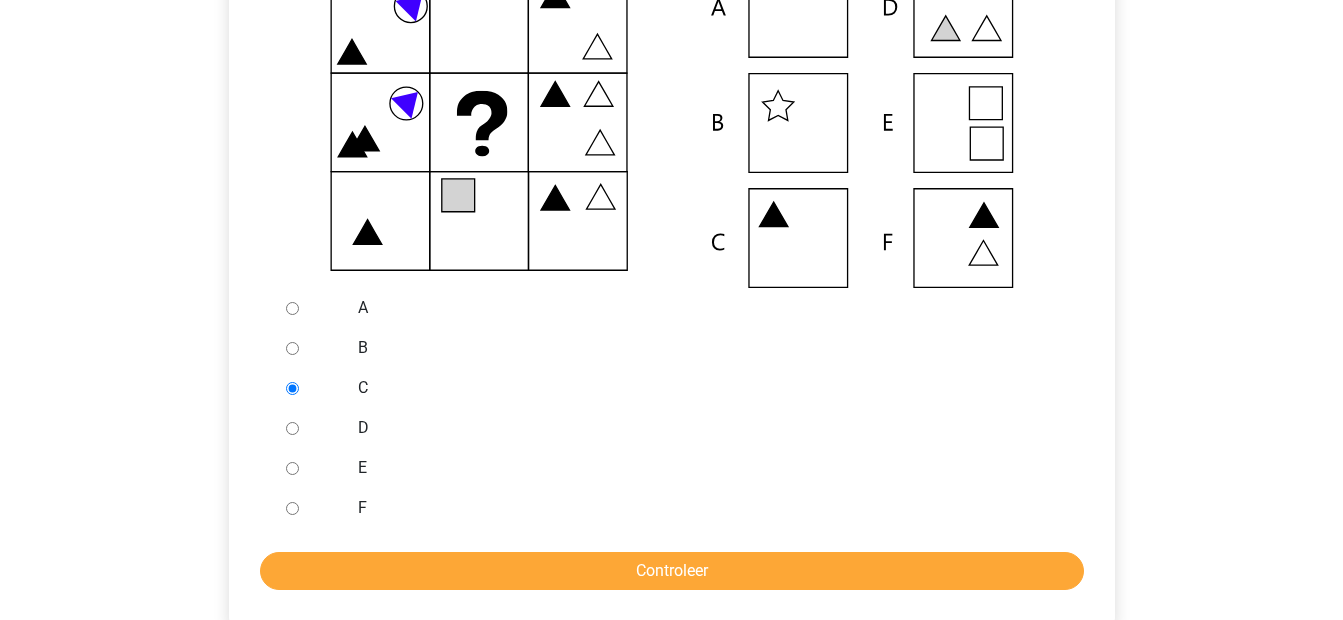 scroll, scrollTop: 533, scrollLeft: 0, axis: vertical 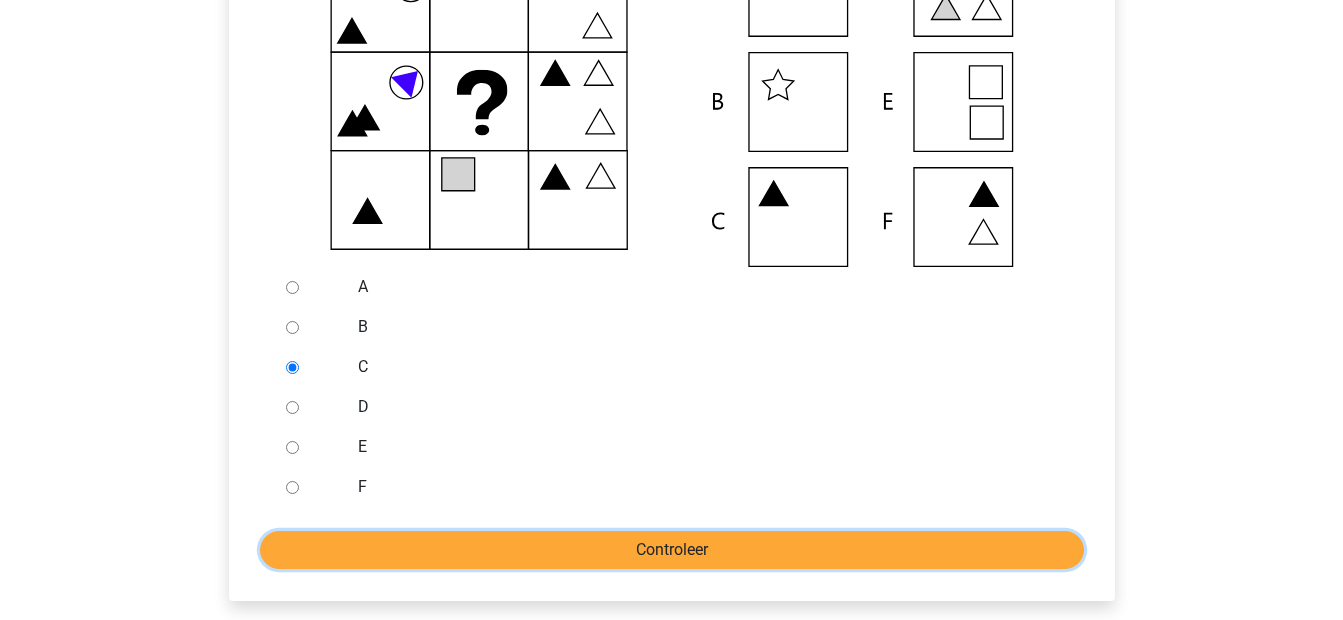 click on "Controleer" at bounding box center [672, 550] 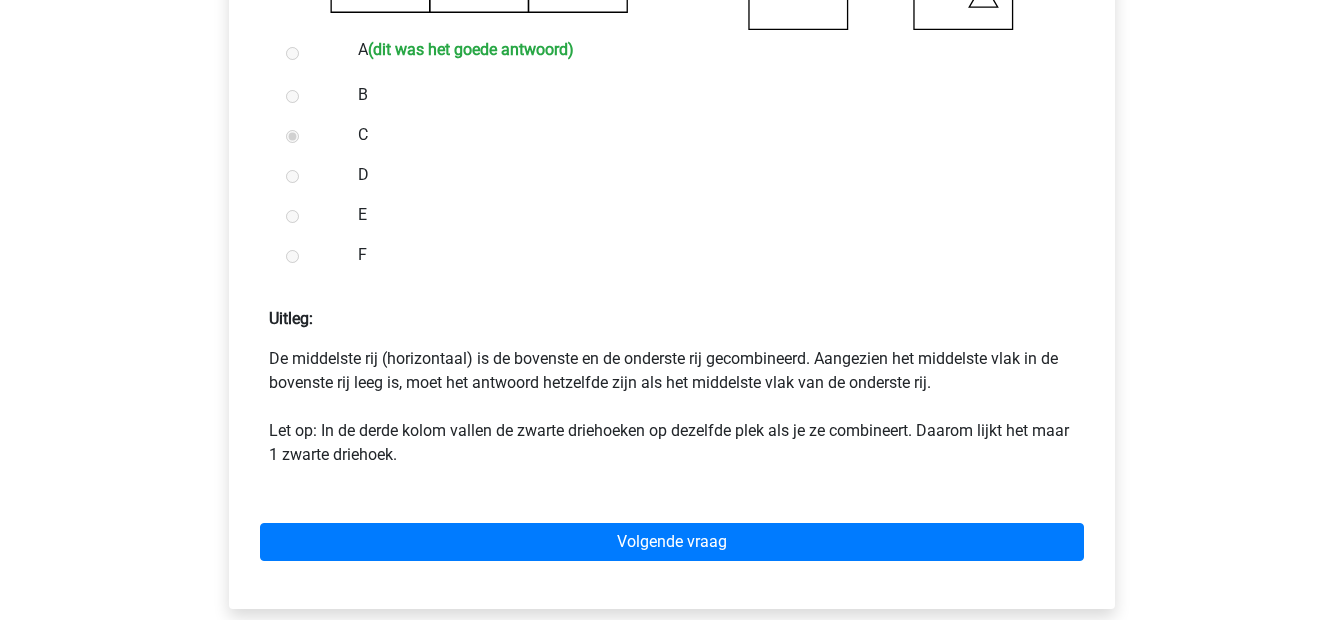 scroll, scrollTop: 933, scrollLeft: 0, axis: vertical 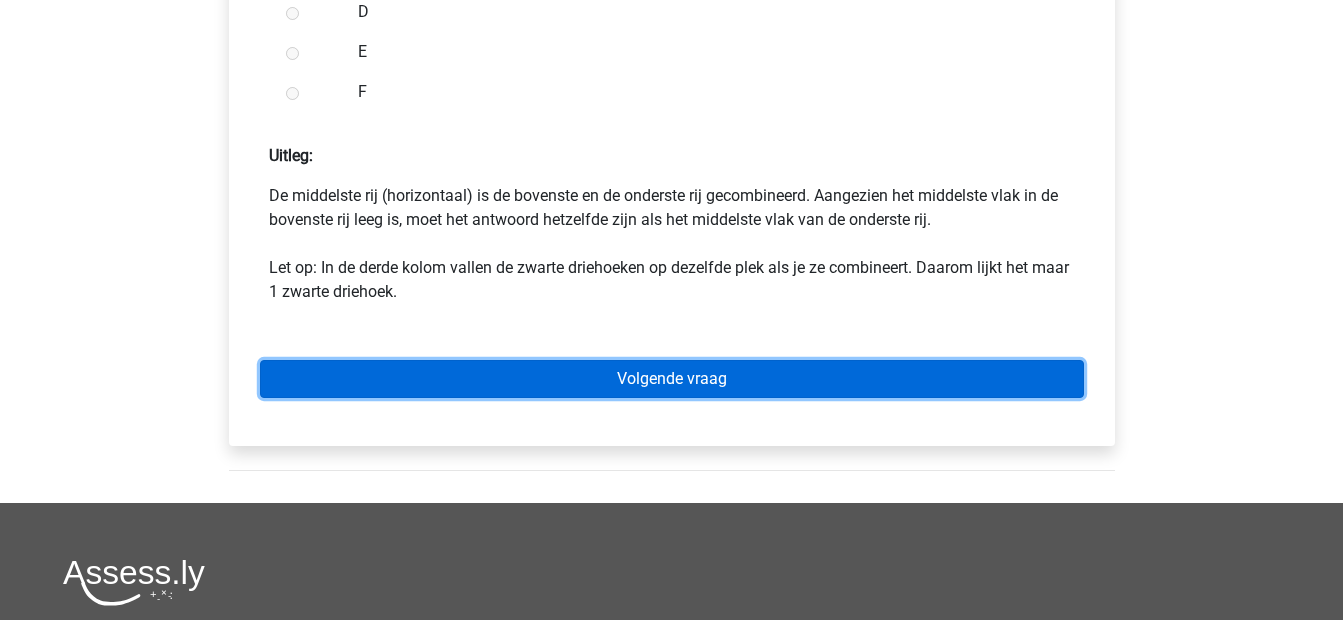 click on "Volgende vraag" at bounding box center [672, 379] 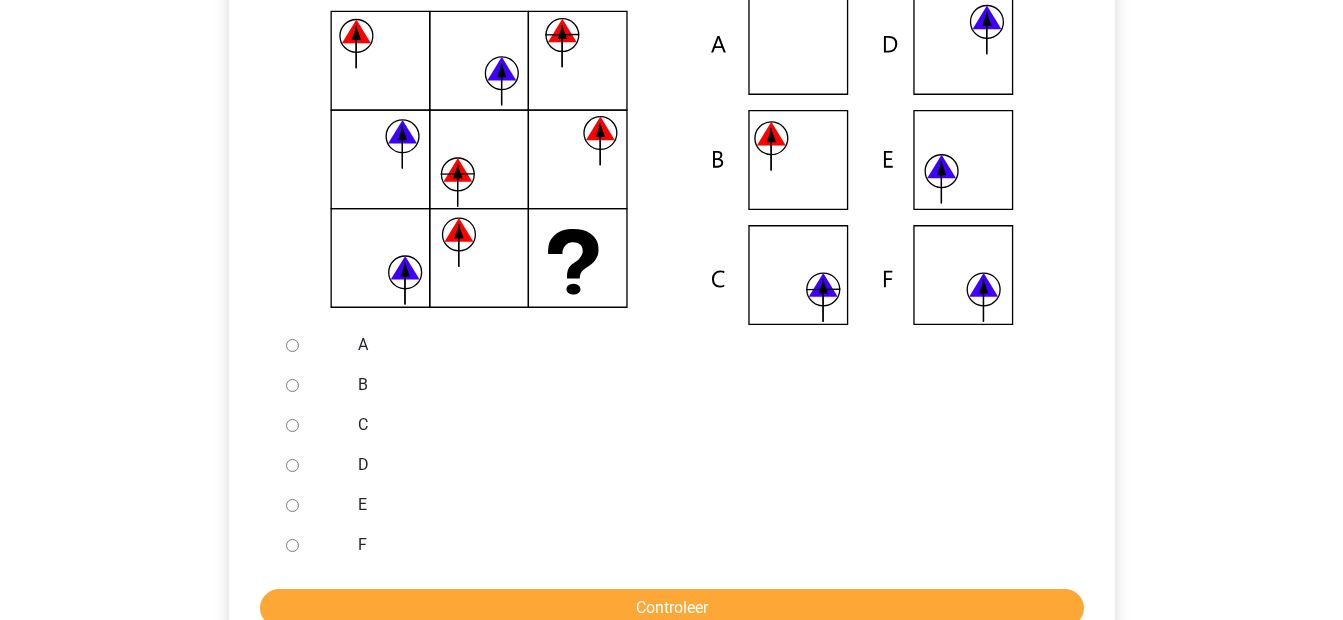 scroll, scrollTop: 533, scrollLeft: 0, axis: vertical 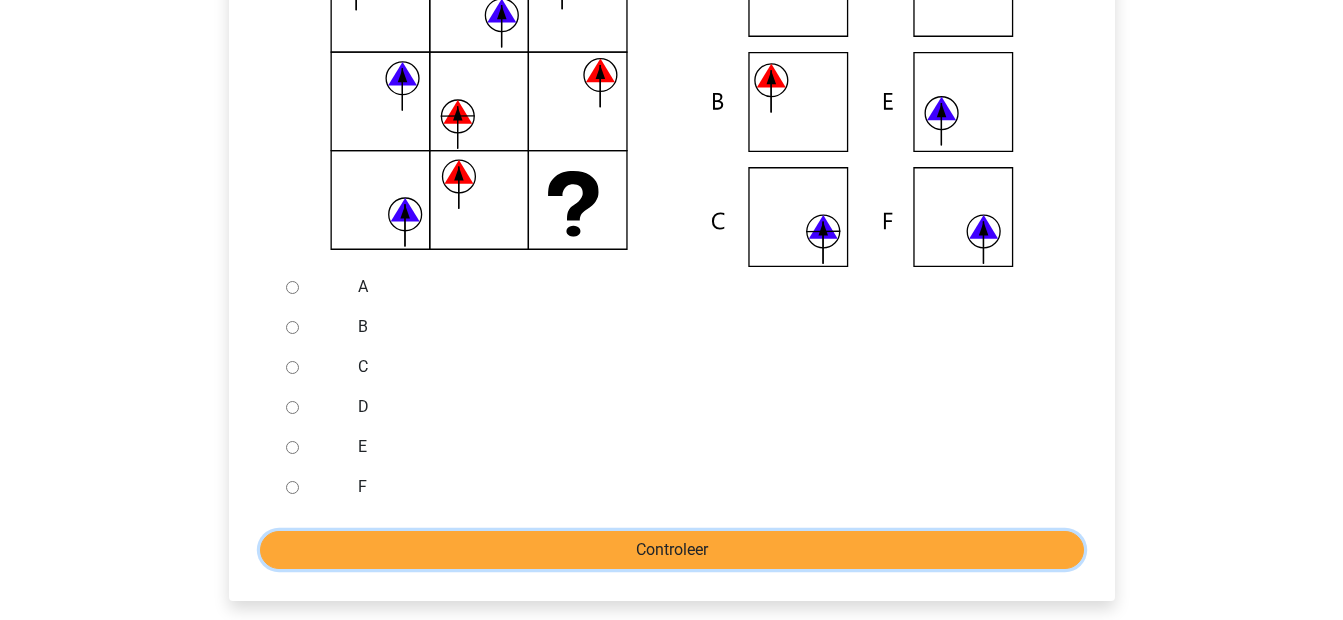 click on "Controleer" at bounding box center [672, 550] 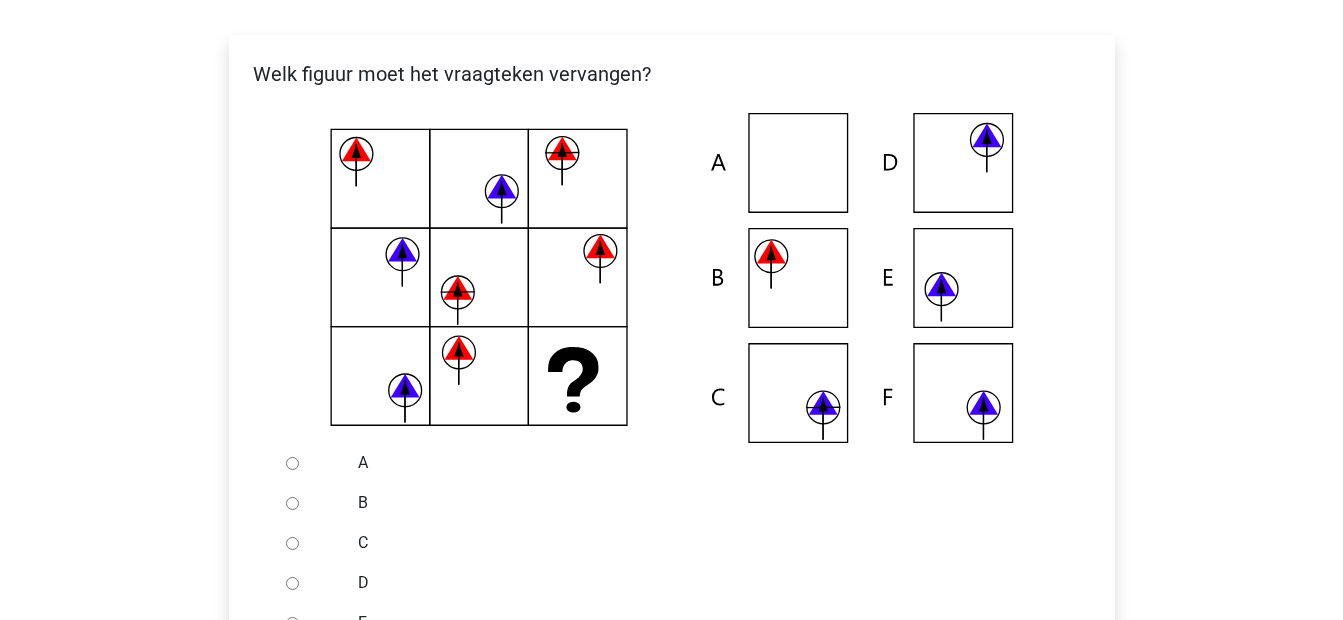 scroll, scrollTop: 400, scrollLeft: 0, axis: vertical 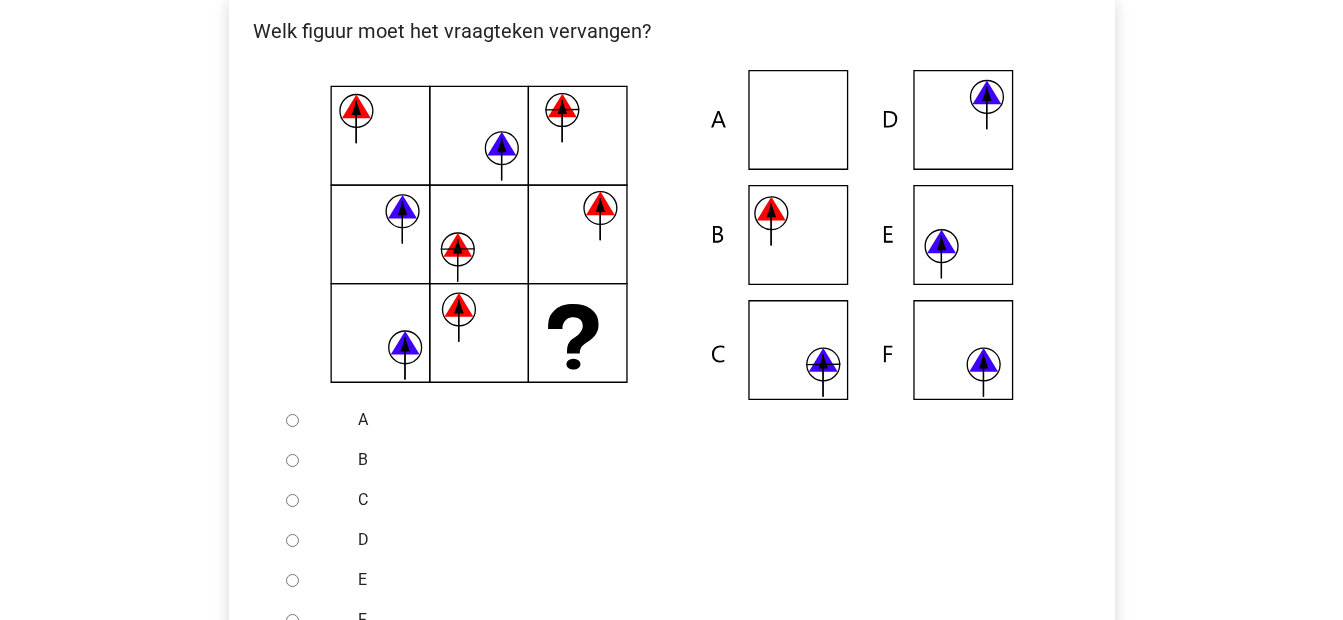 drag, startPoint x: 291, startPoint y: 457, endPoint x: 356, endPoint y: 464, distance: 65.37584 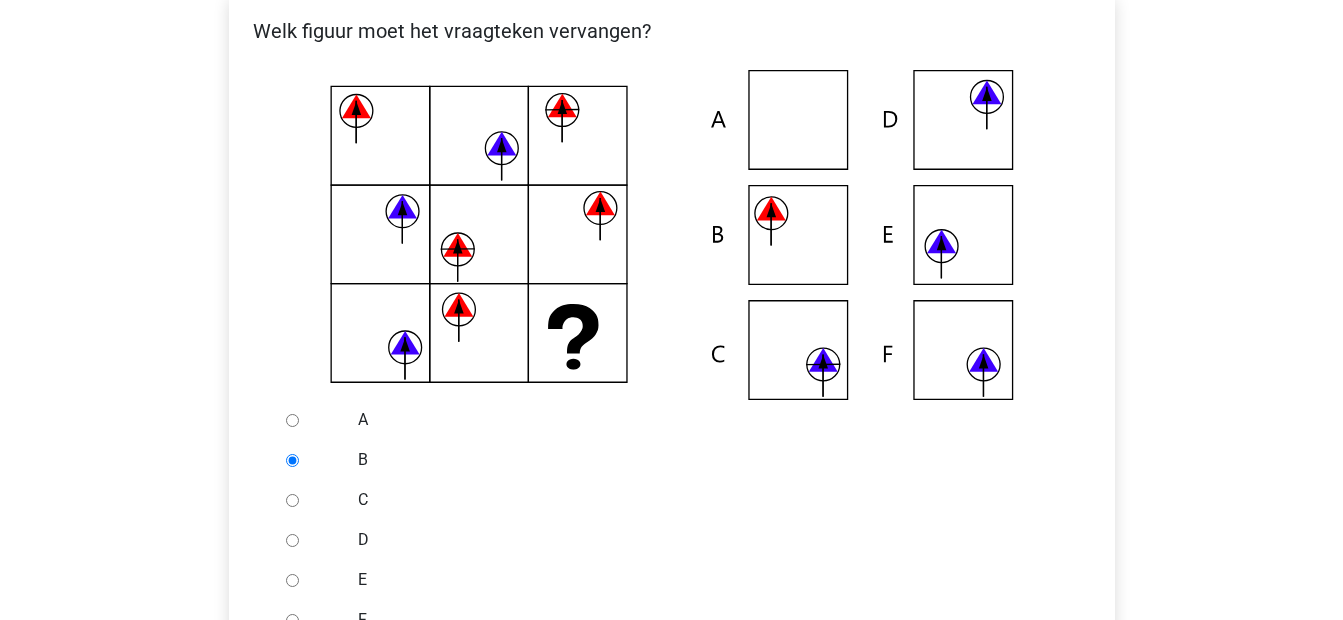 scroll, scrollTop: 533, scrollLeft: 0, axis: vertical 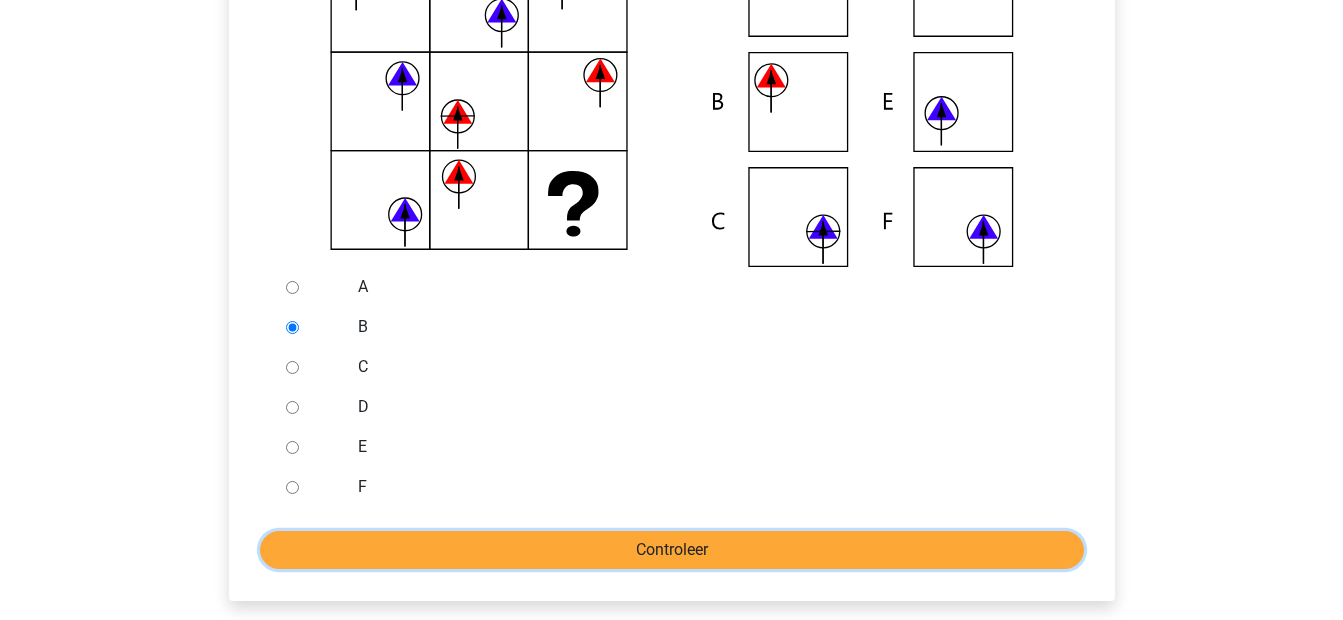 click on "Controleer" at bounding box center (672, 550) 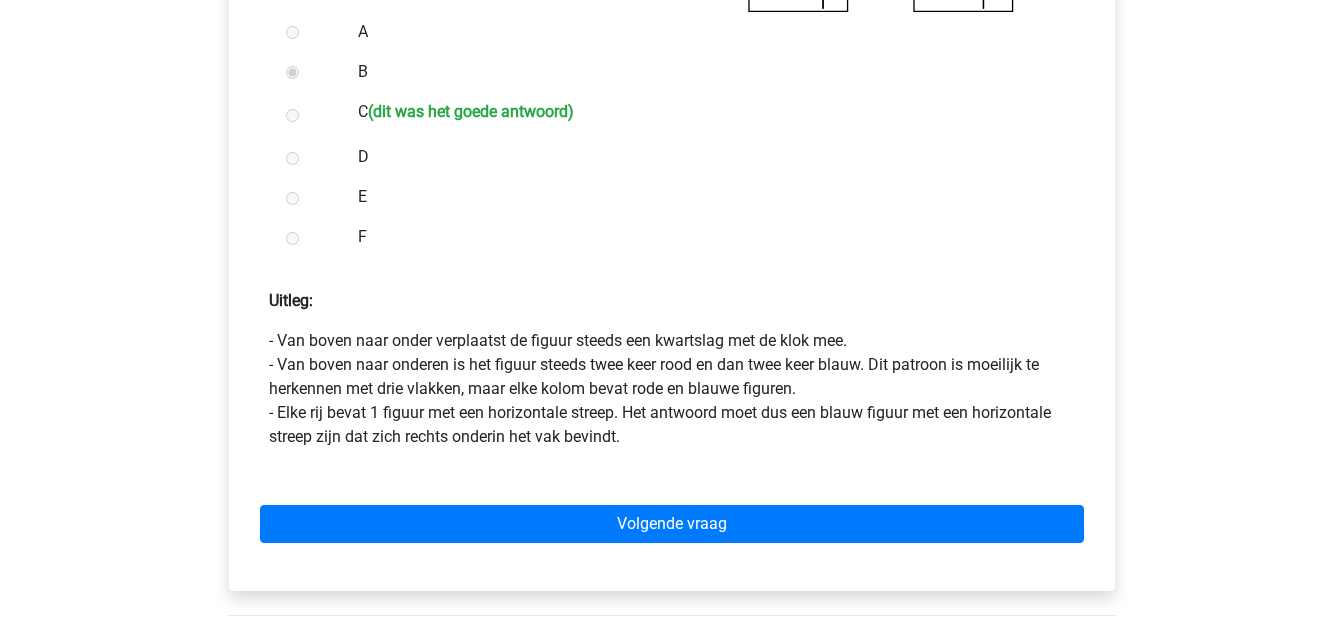 scroll, scrollTop: 800, scrollLeft: 0, axis: vertical 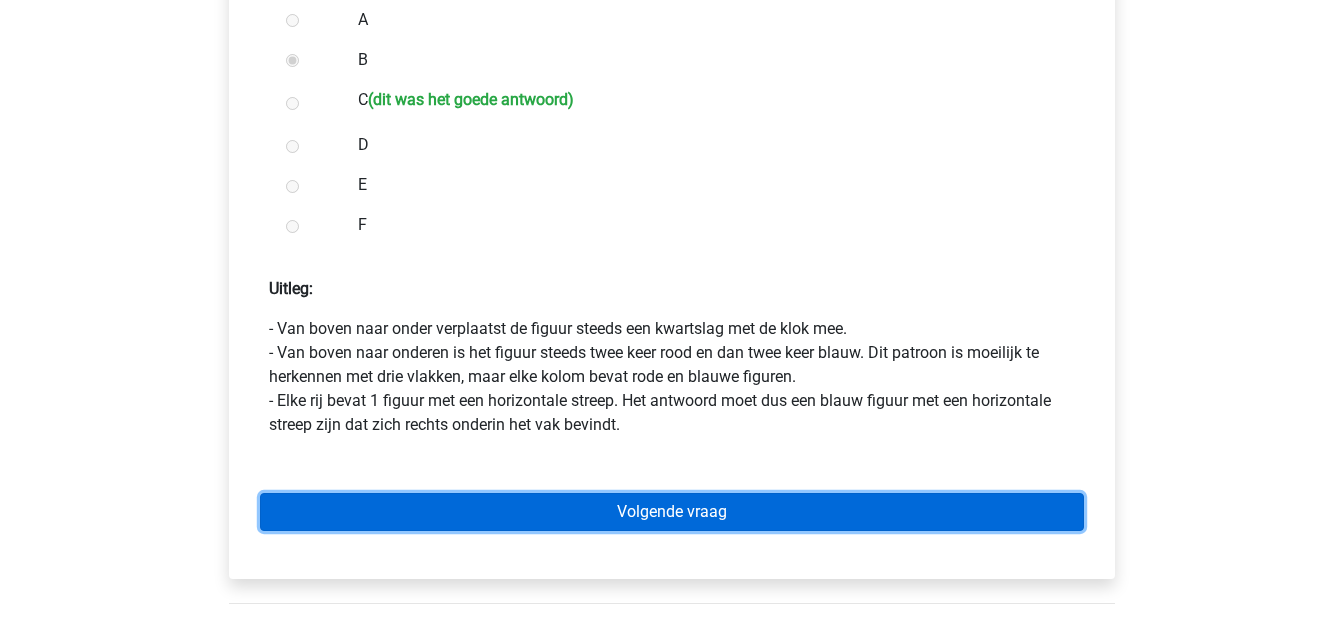 click on "Volgende vraag" at bounding box center (672, 512) 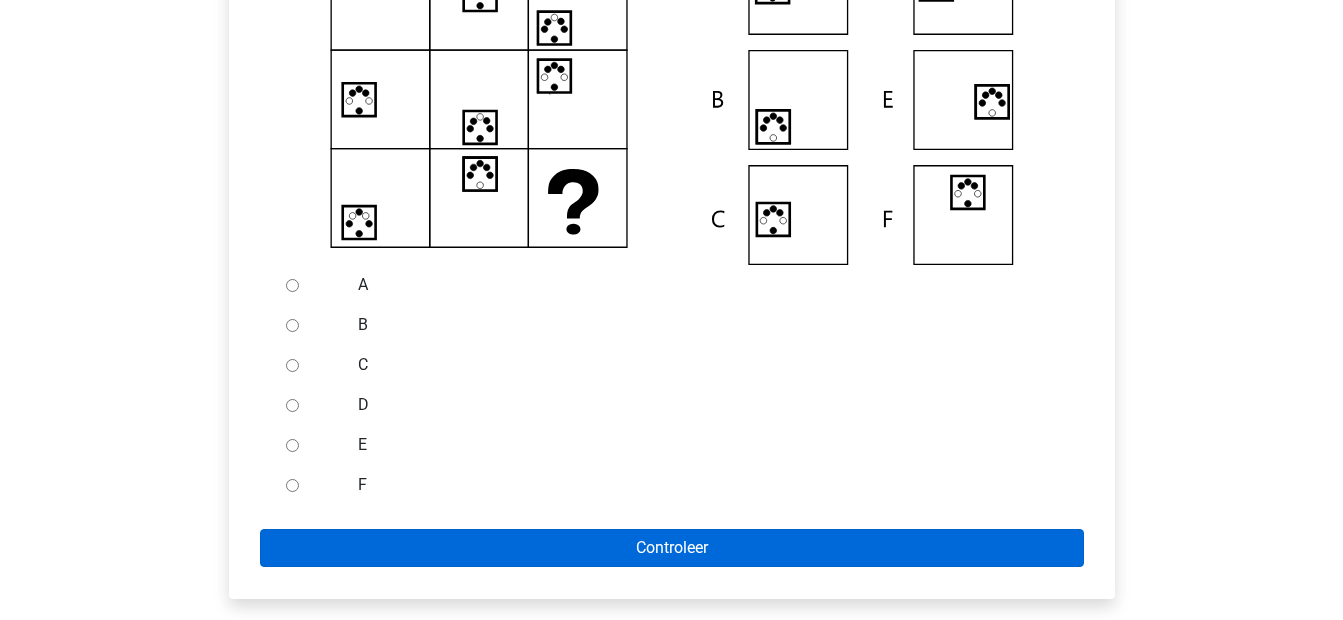 scroll, scrollTop: 533, scrollLeft: 0, axis: vertical 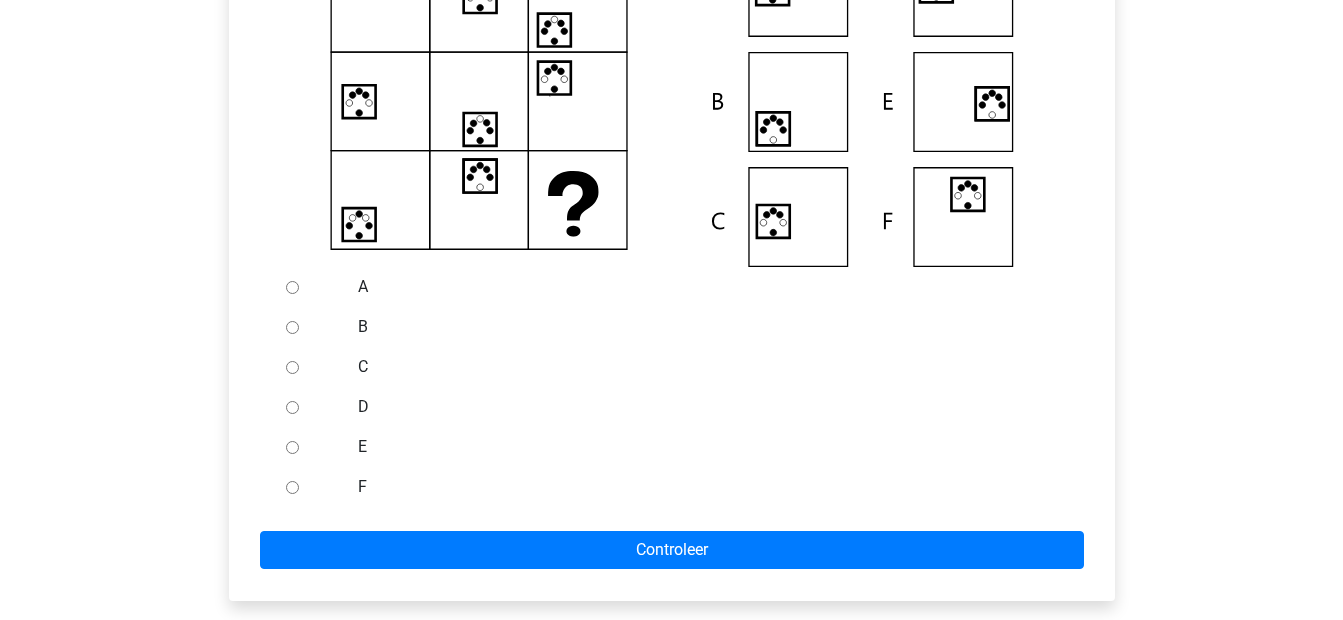 click on "A" at bounding box center (292, 287) 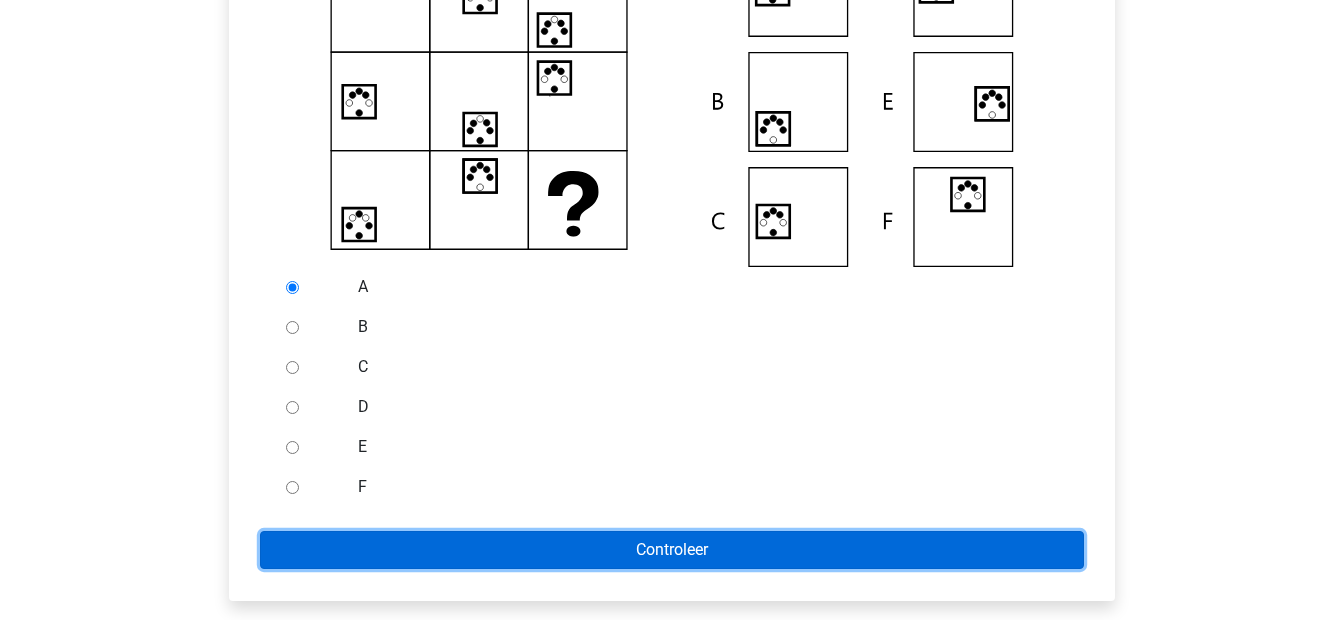 click on "Controleer" at bounding box center (672, 550) 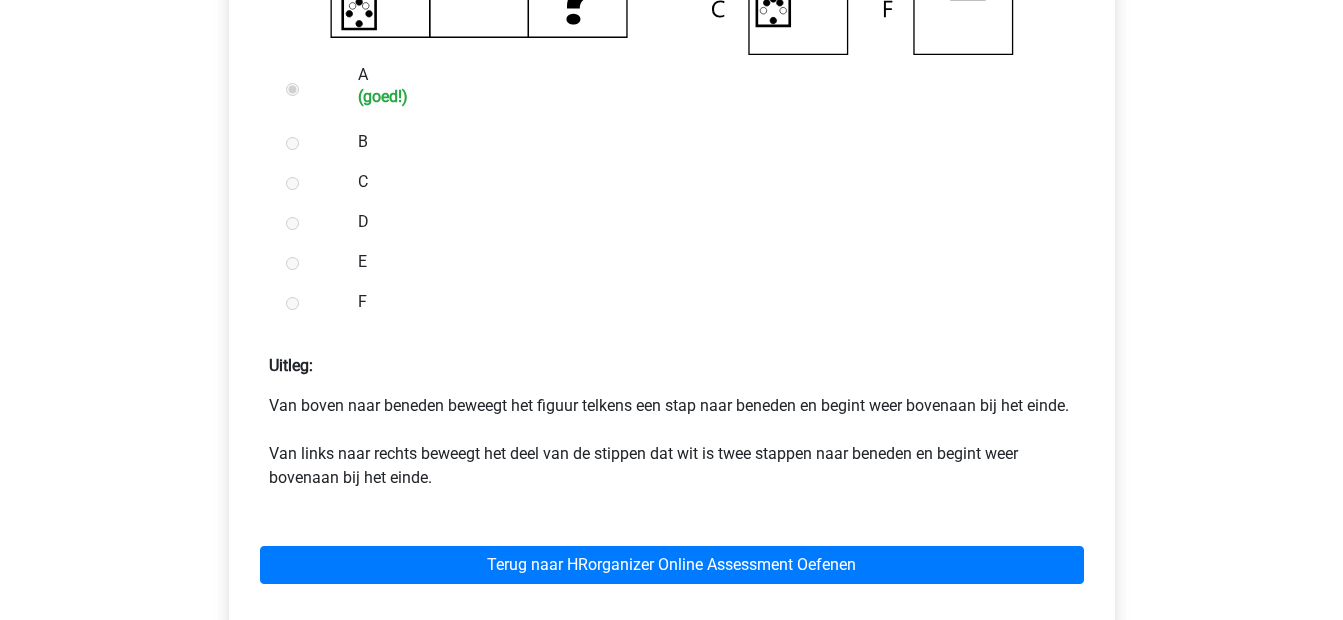 scroll, scrollTop: 800, scrollLeft: 0, axis: vertical 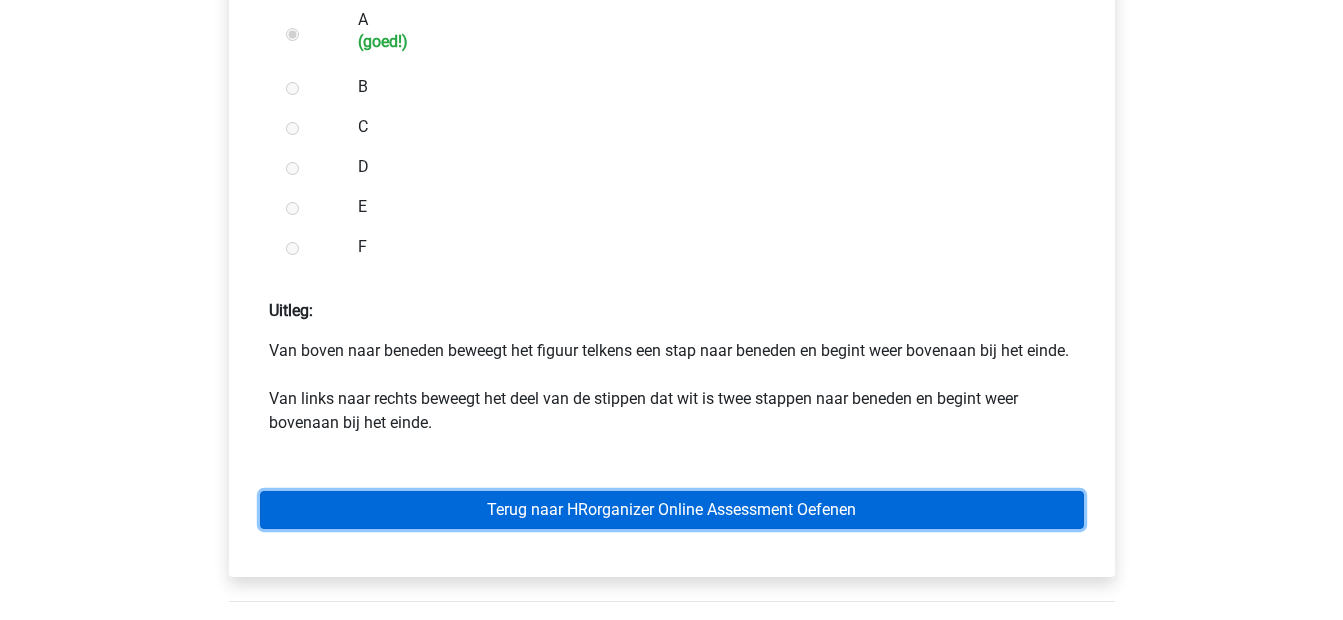 click on "Terug naar HRorganizer Online Assessment Oefenen" at bounding box center [672, 510] 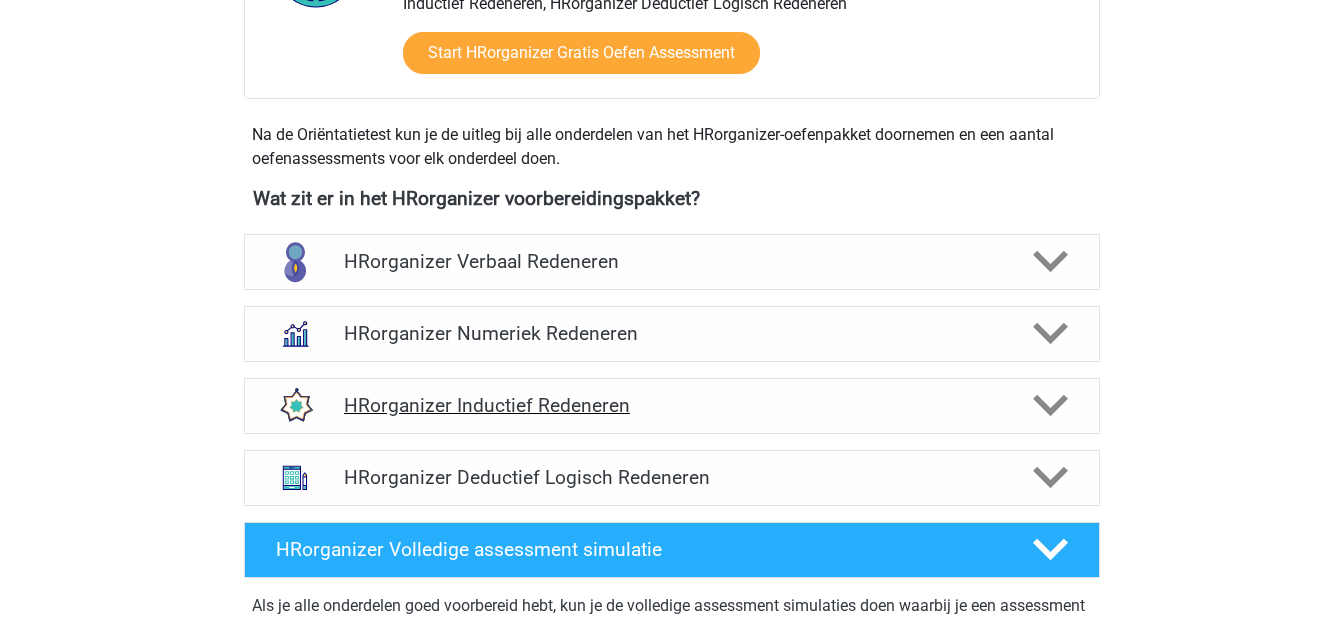 scroll, scrollTop: 933, scrollLeft: 0, axis: vertical 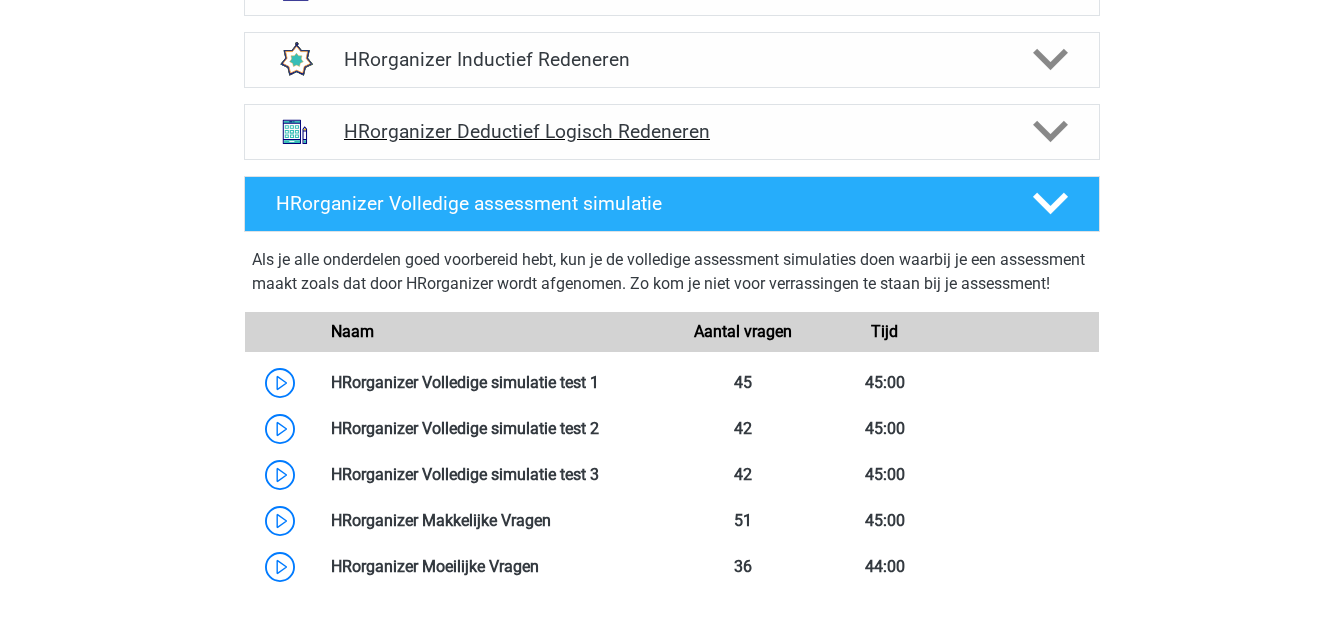 click 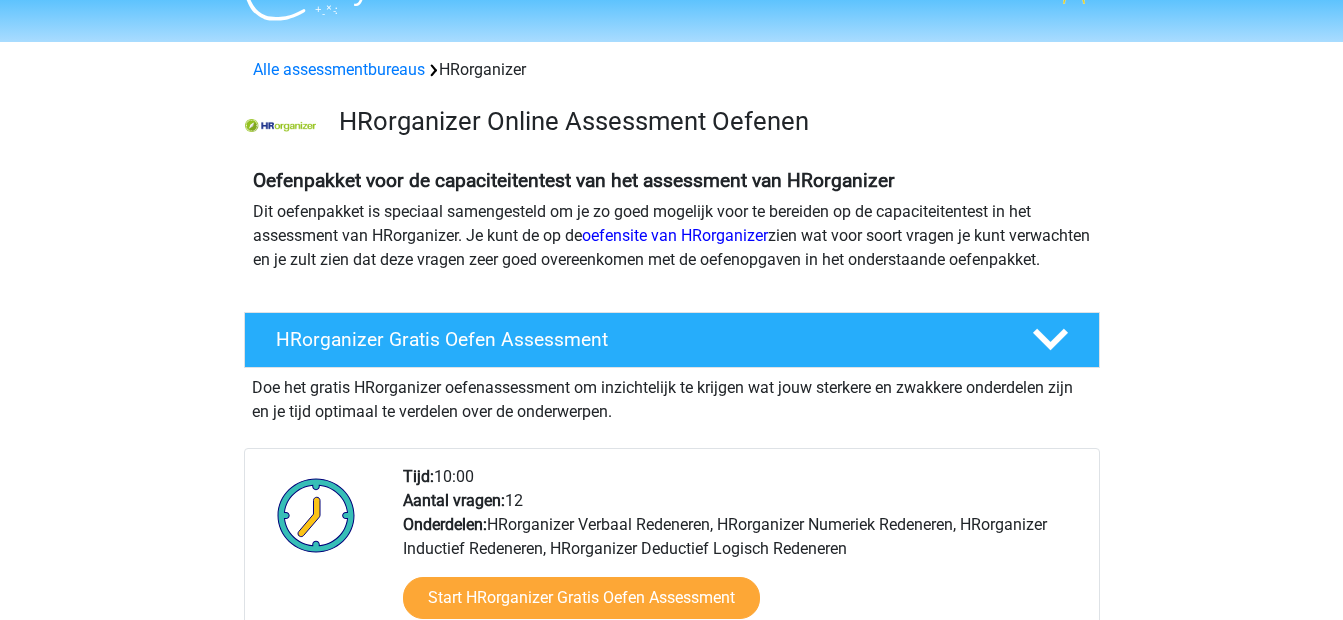 scroll, scrollTop: 0, scrollLeft: 0, axis: both 